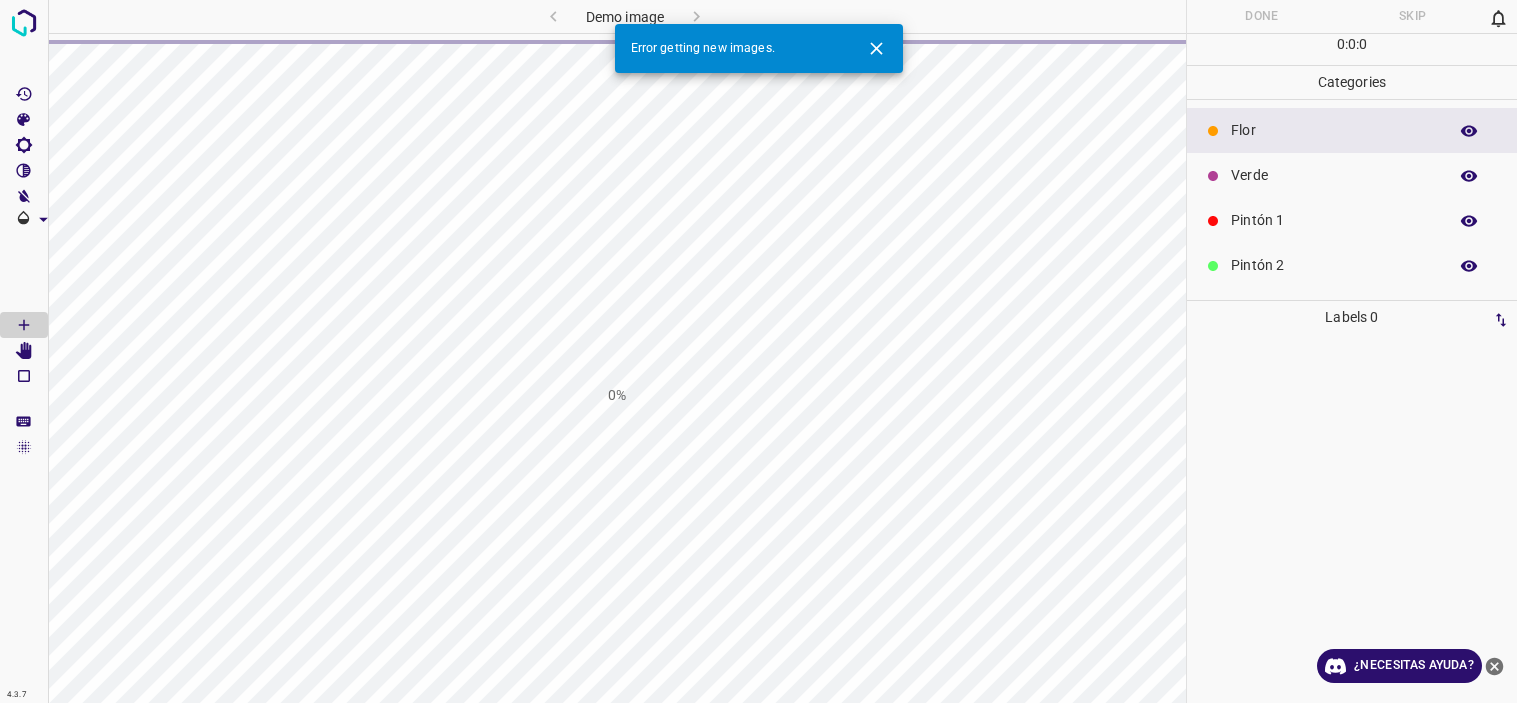 scroll, scrollTop: 0, scrollLeft: 0, axis: both 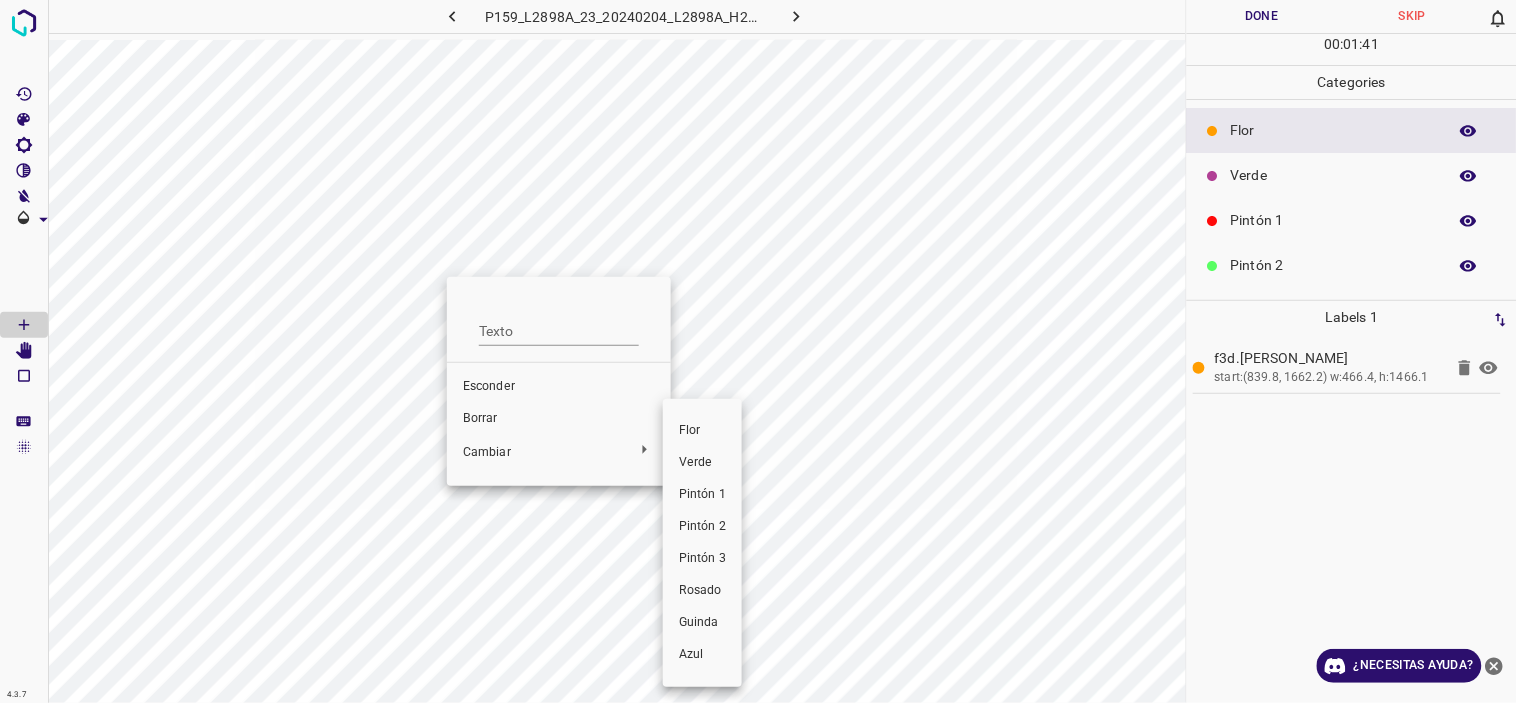 click at bounding box center [758, 351] 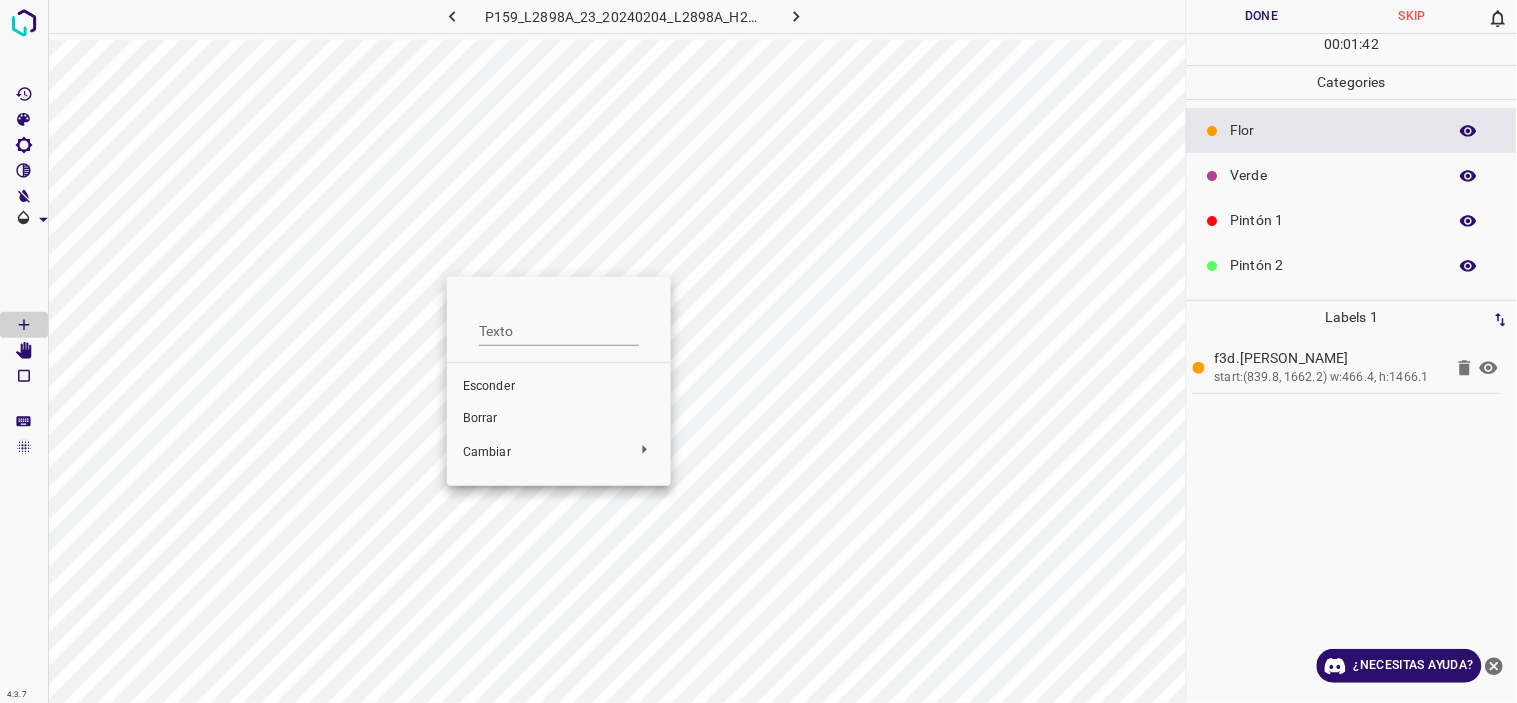 click on "Borrar" at bounding box center [480, 418] 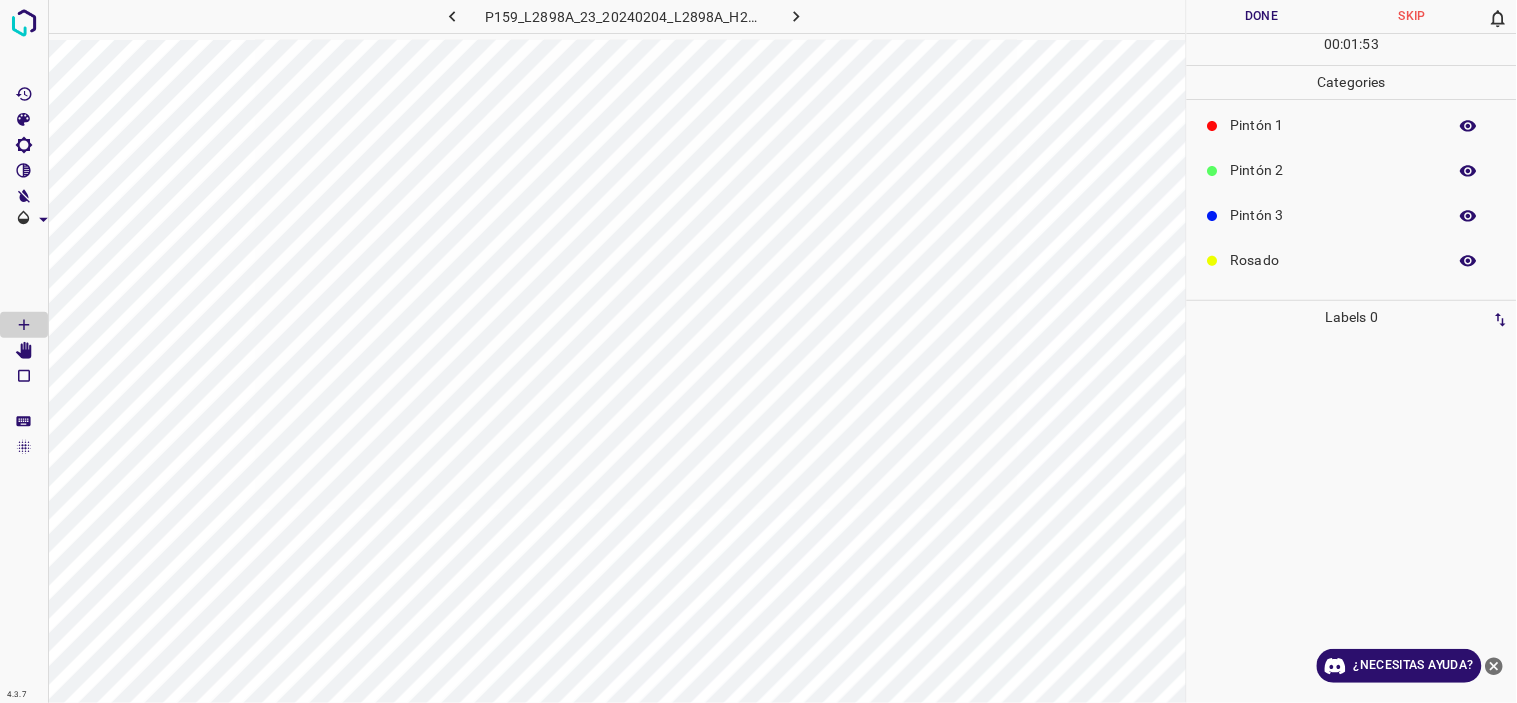 scroll, scrollTop: 175, scrollLeft: 0, axis: vertical 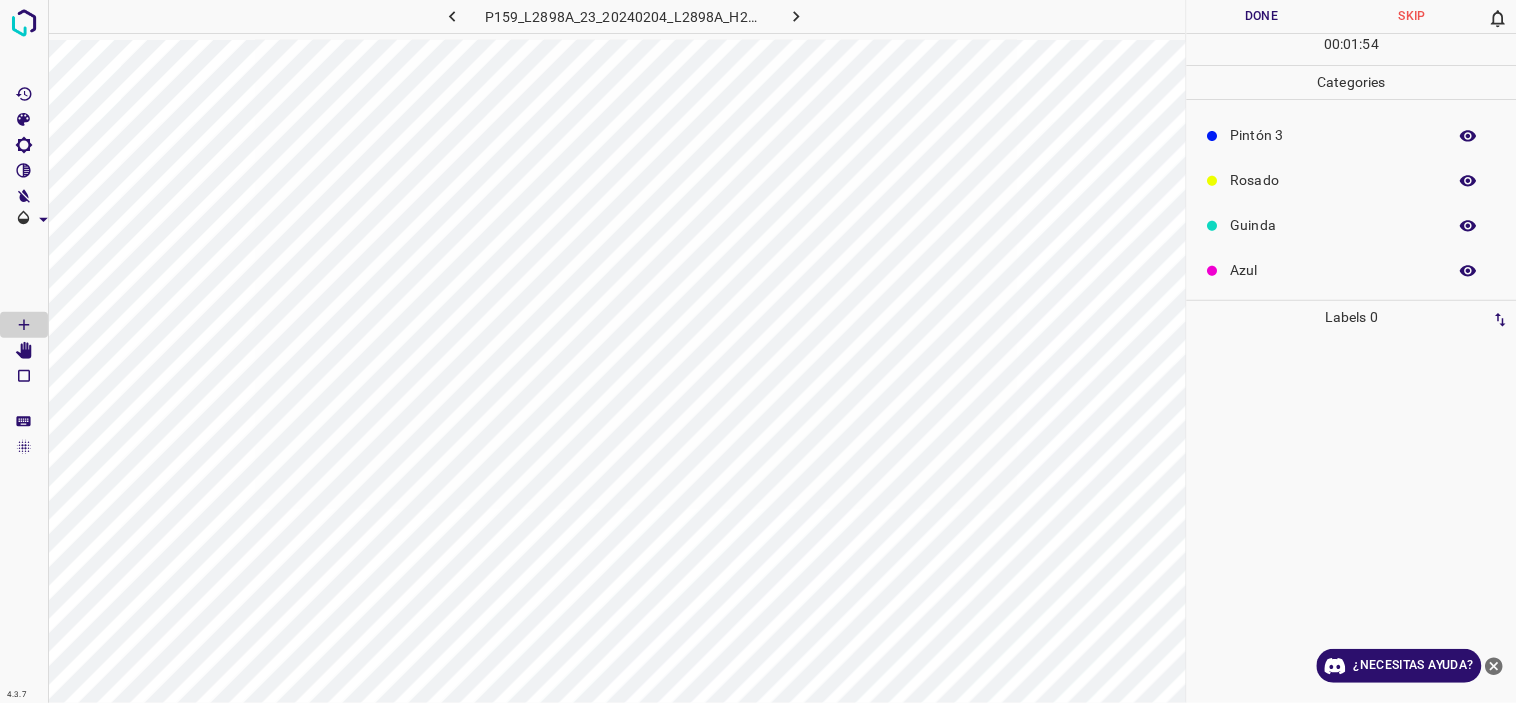 click on "Azul" at bounding box center [1334, 270] 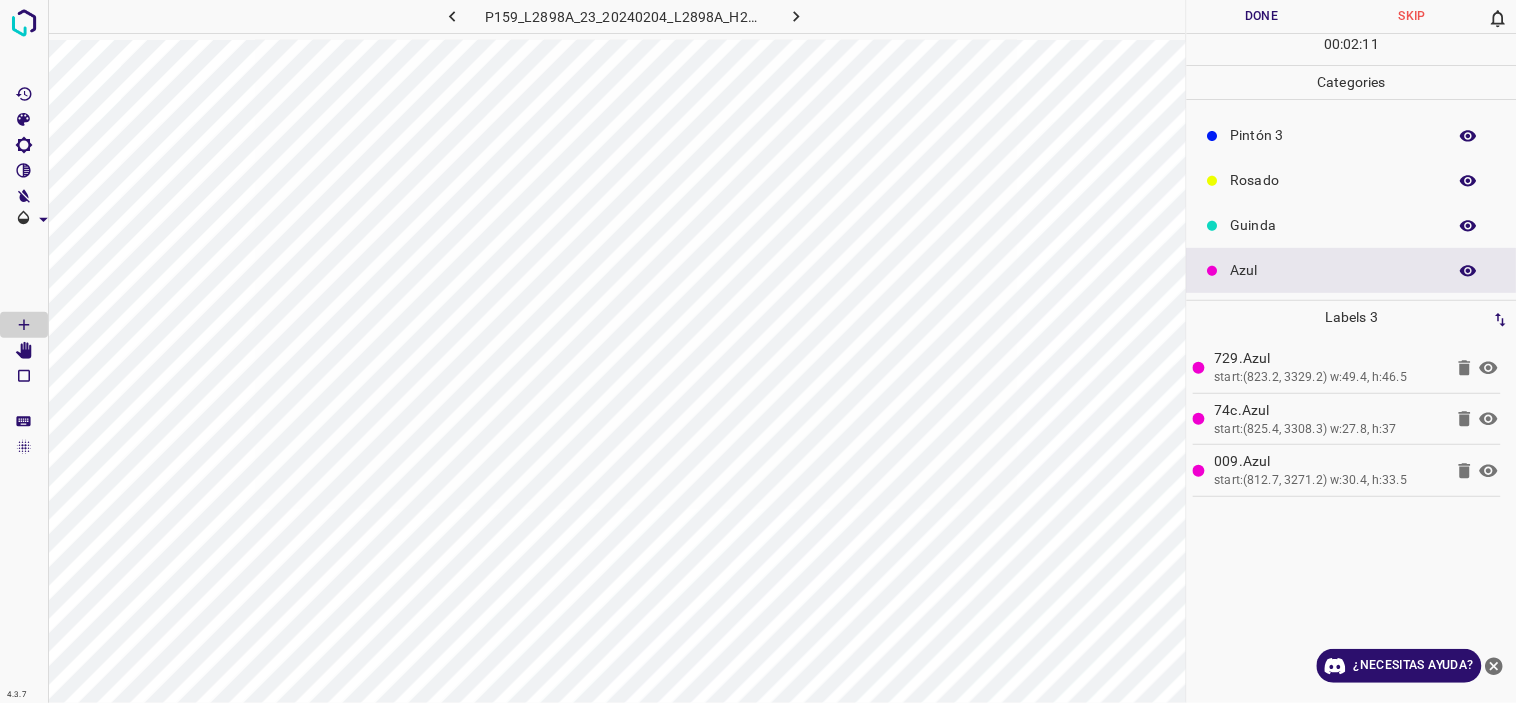 scroll, scrollTop: 0, scrollLeft: 0, axis: both 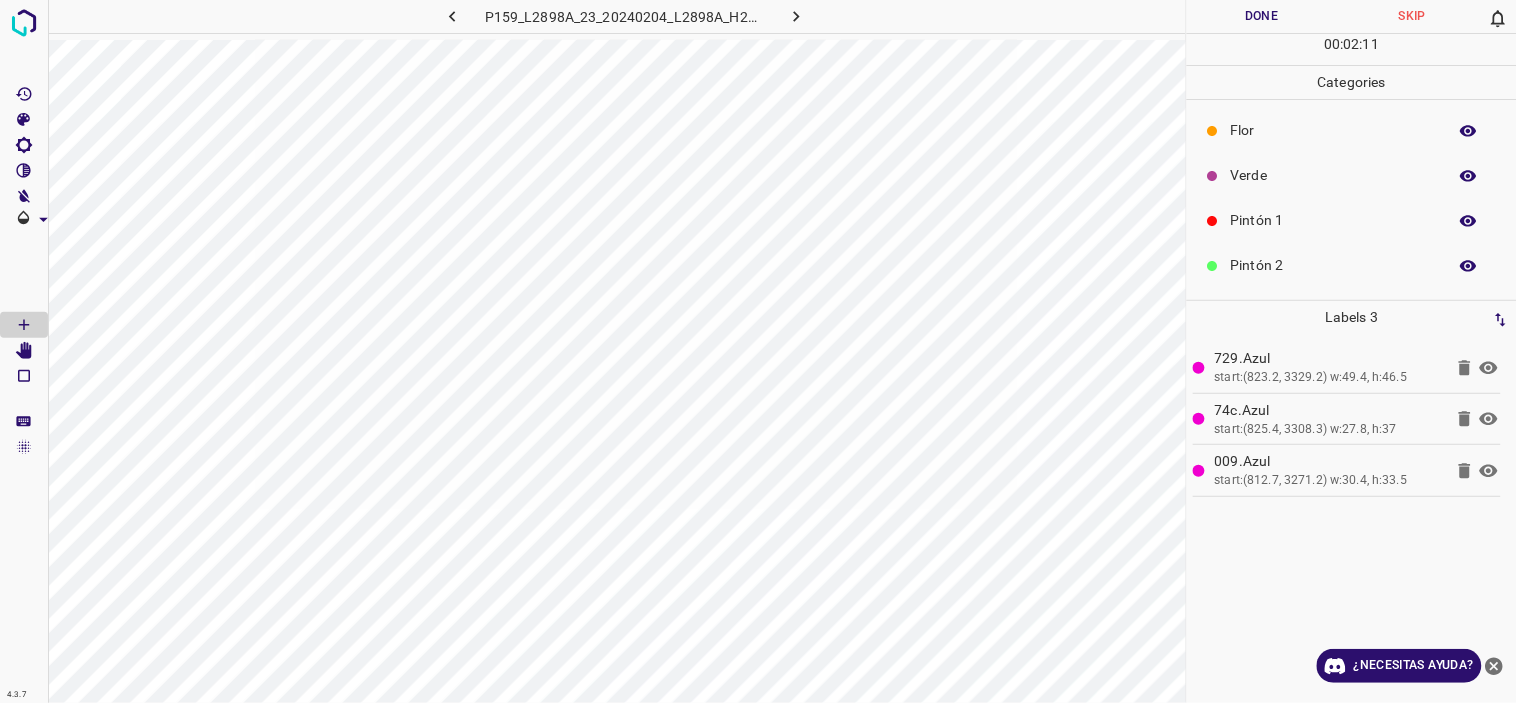 click on "Flor" at bounding box center [1352, 130] 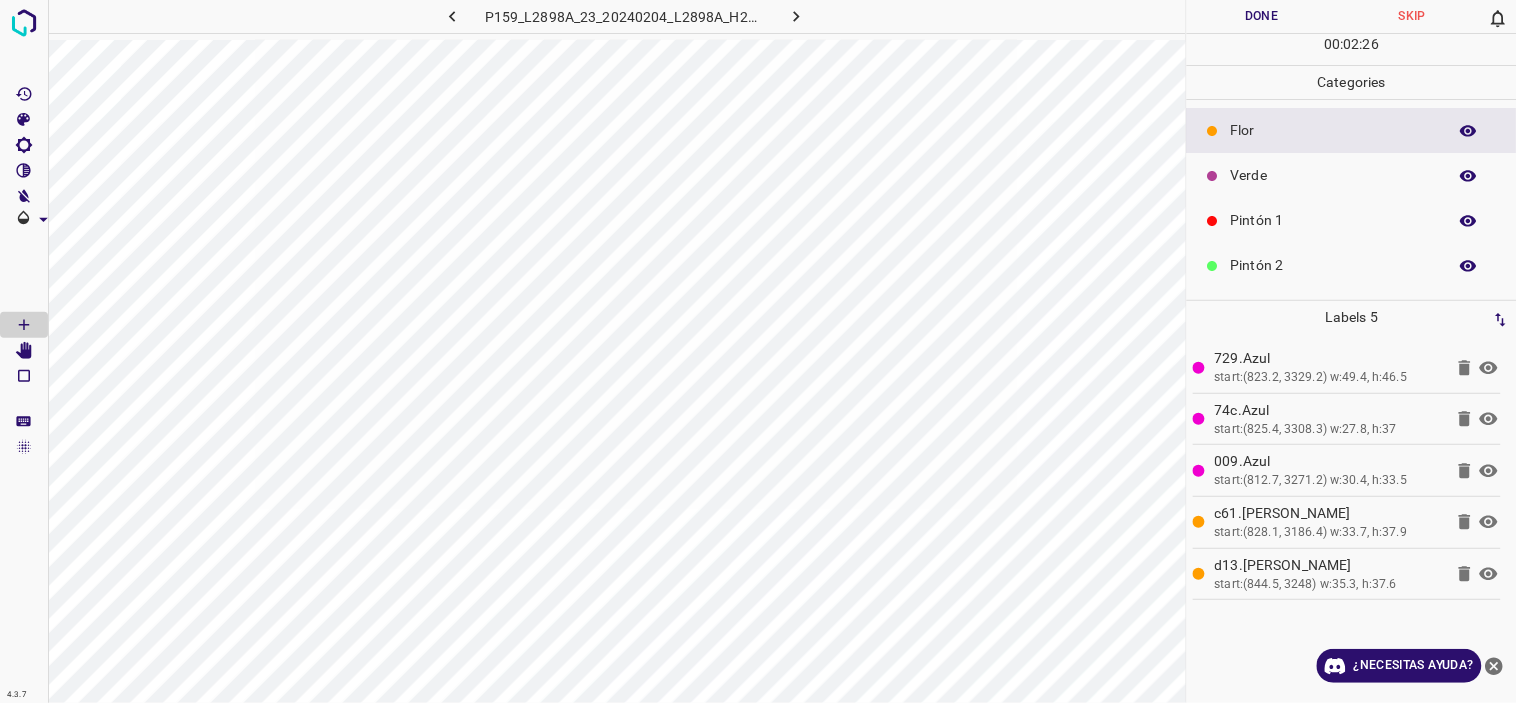 scroll, scrollTop: 175, scrollLeft: 0, axis: vertical 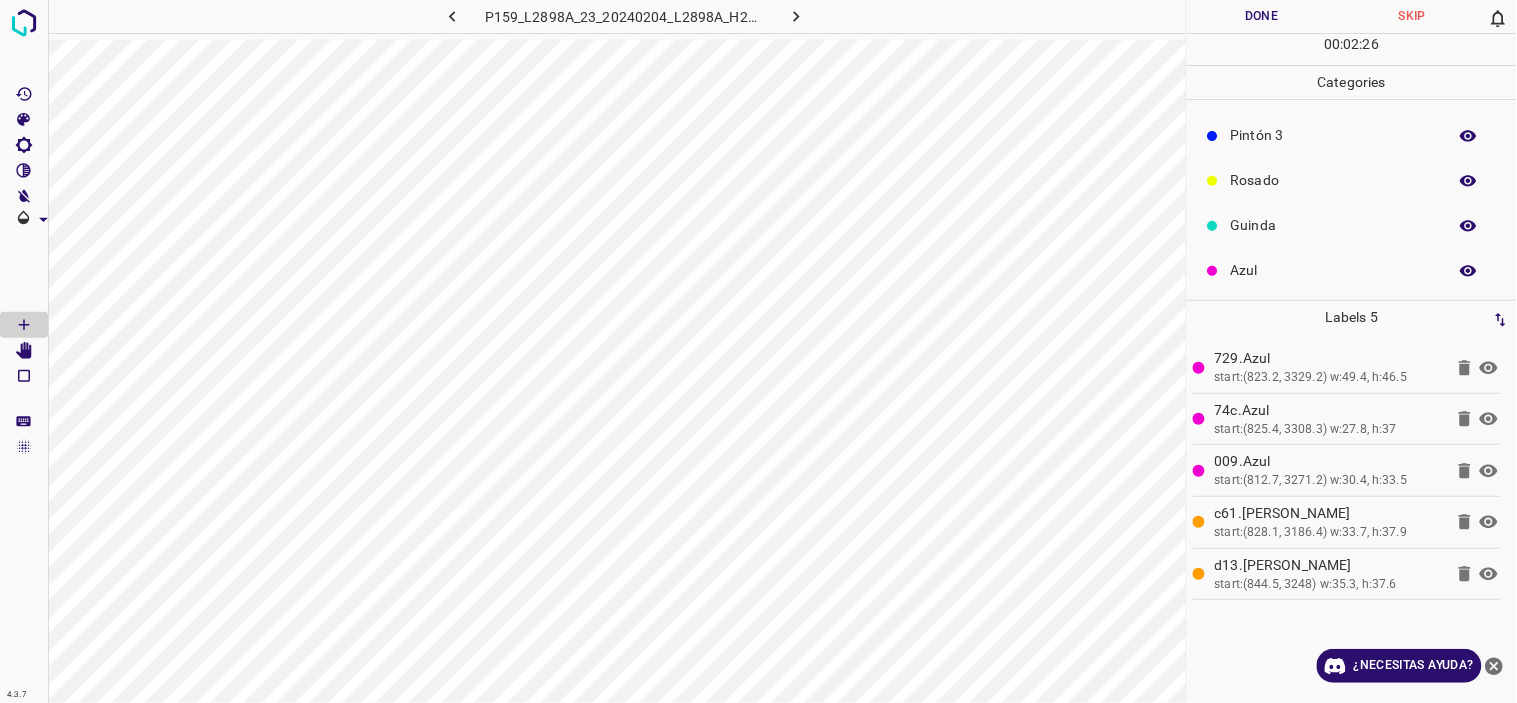 click on "Azul" at bounding box center [1334, 270] 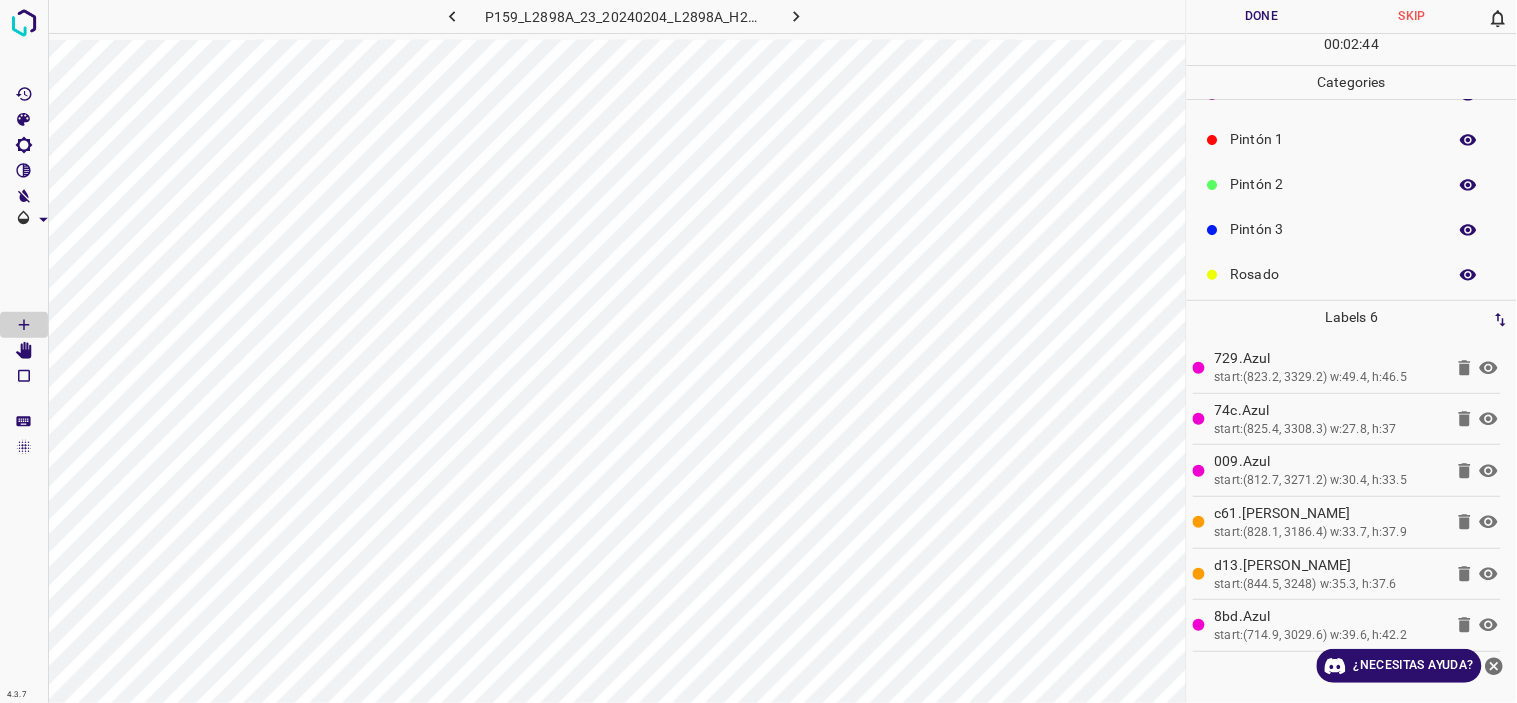 scroll, scrollTop: 0, scrollLeft: 0, axis: both 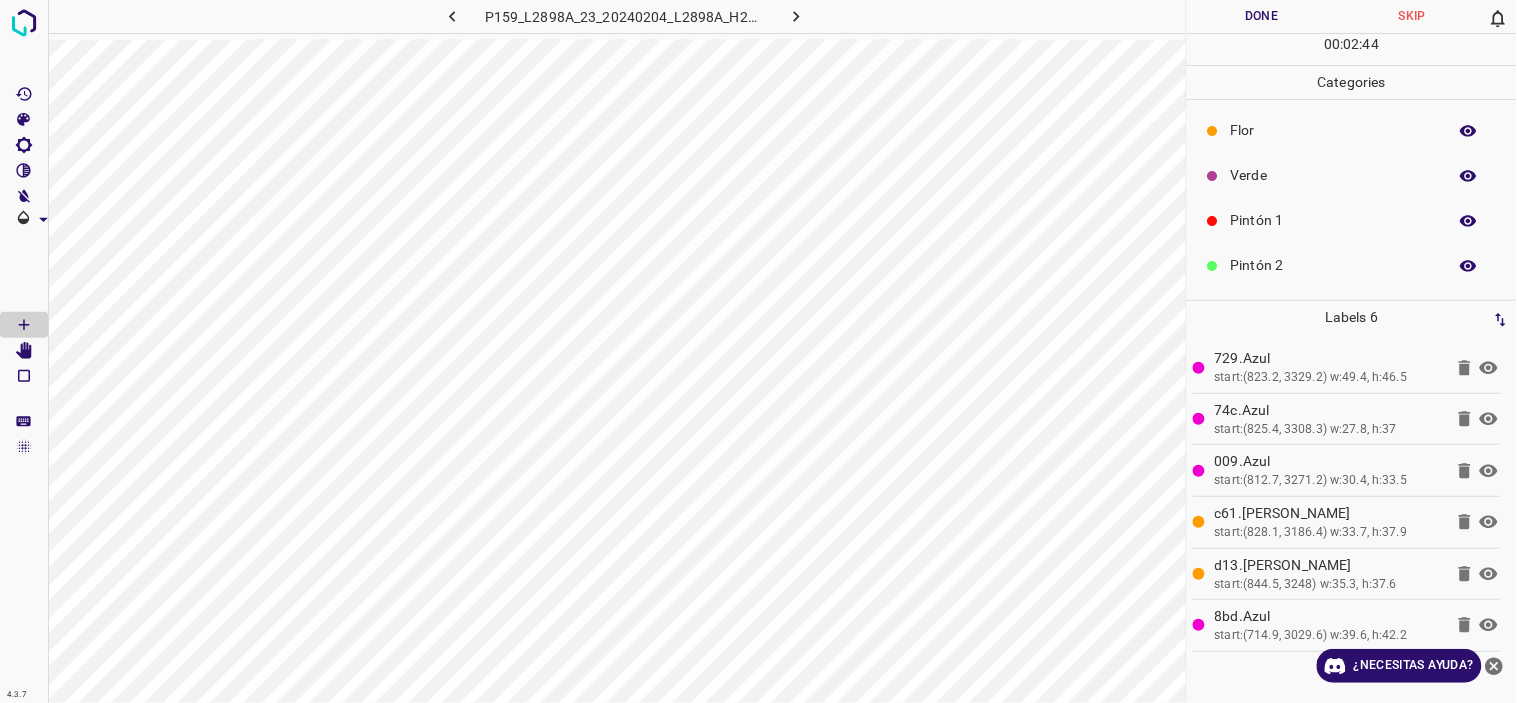click on "Verde" at bounding box center [1334, 175] 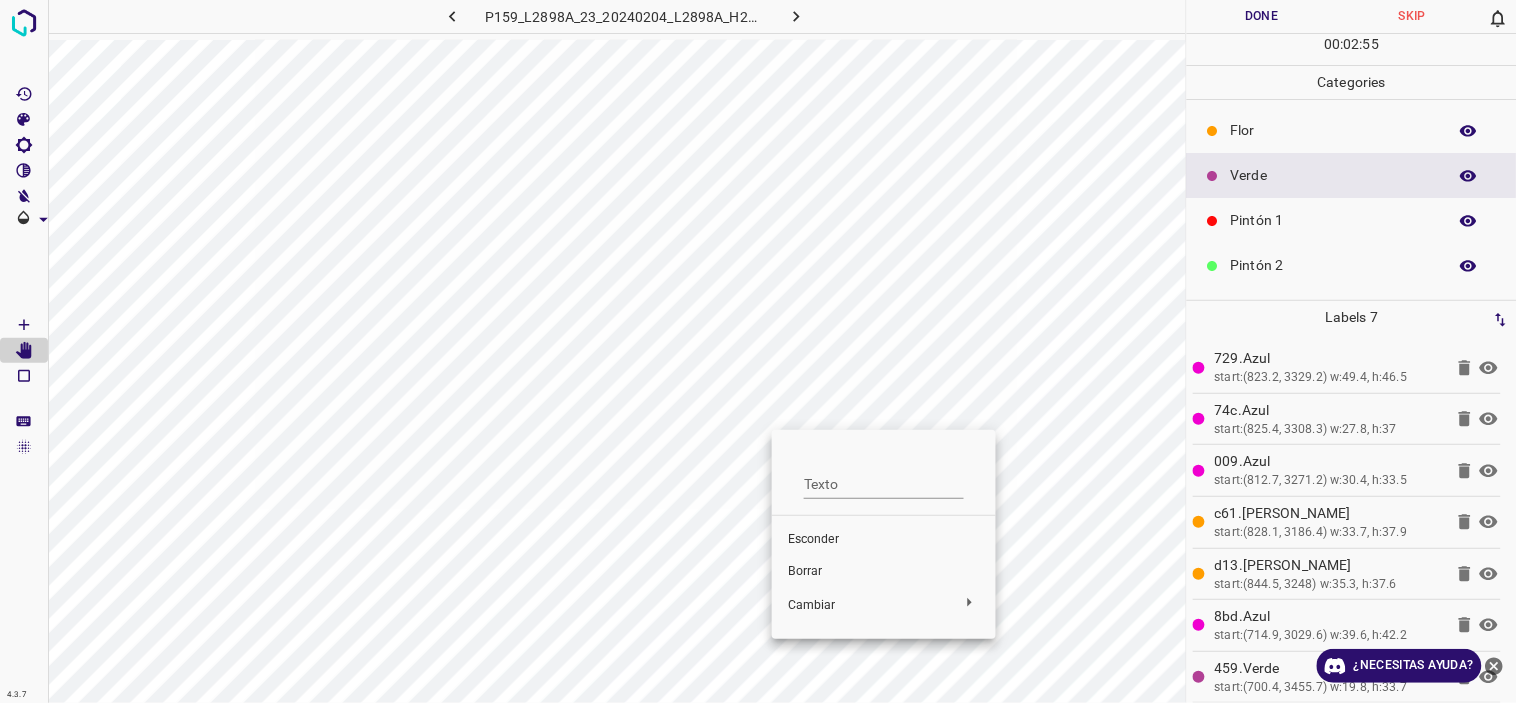 click on "Borrar" at bounding box center (884, 572) 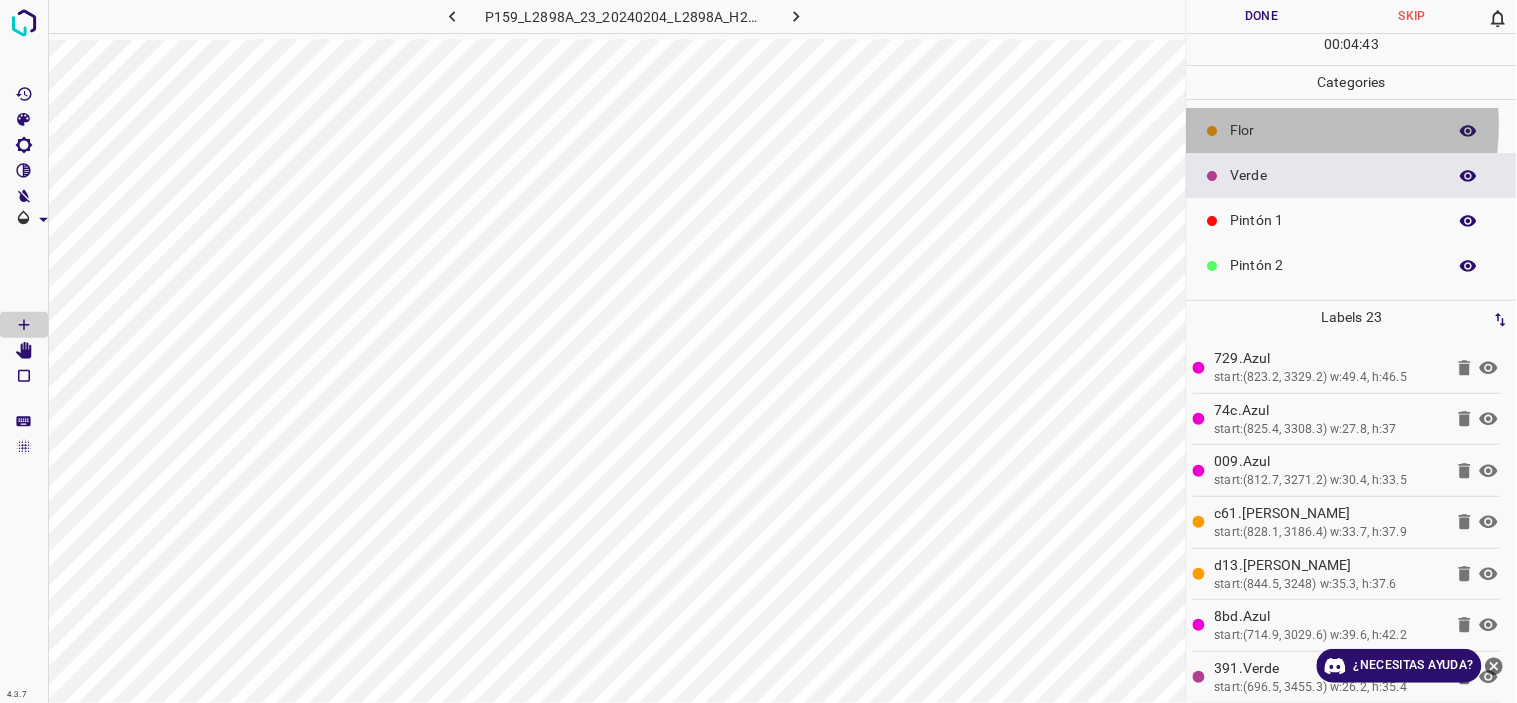 click on "Flor" at bounding box center (1334, 130) 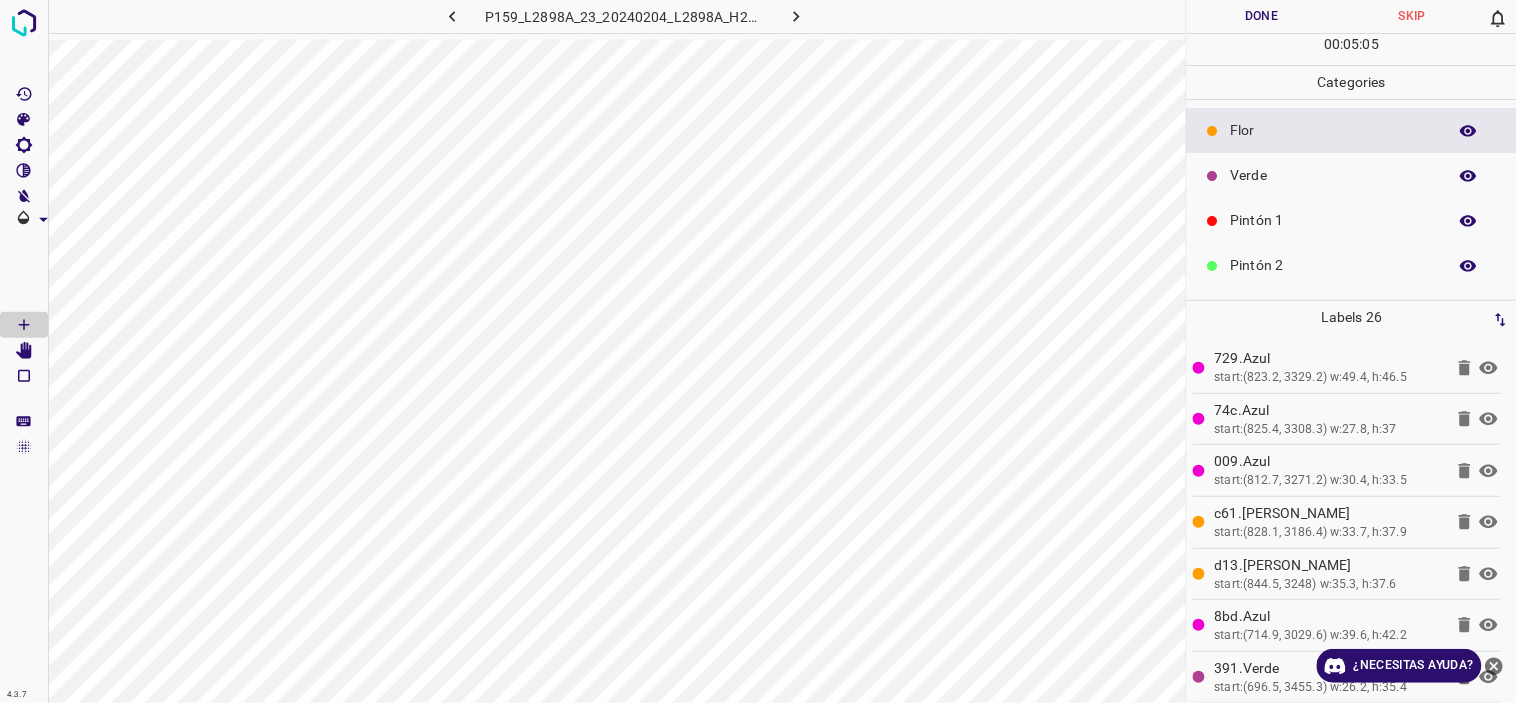click on "Verde" at bounding box center (1352, 175) 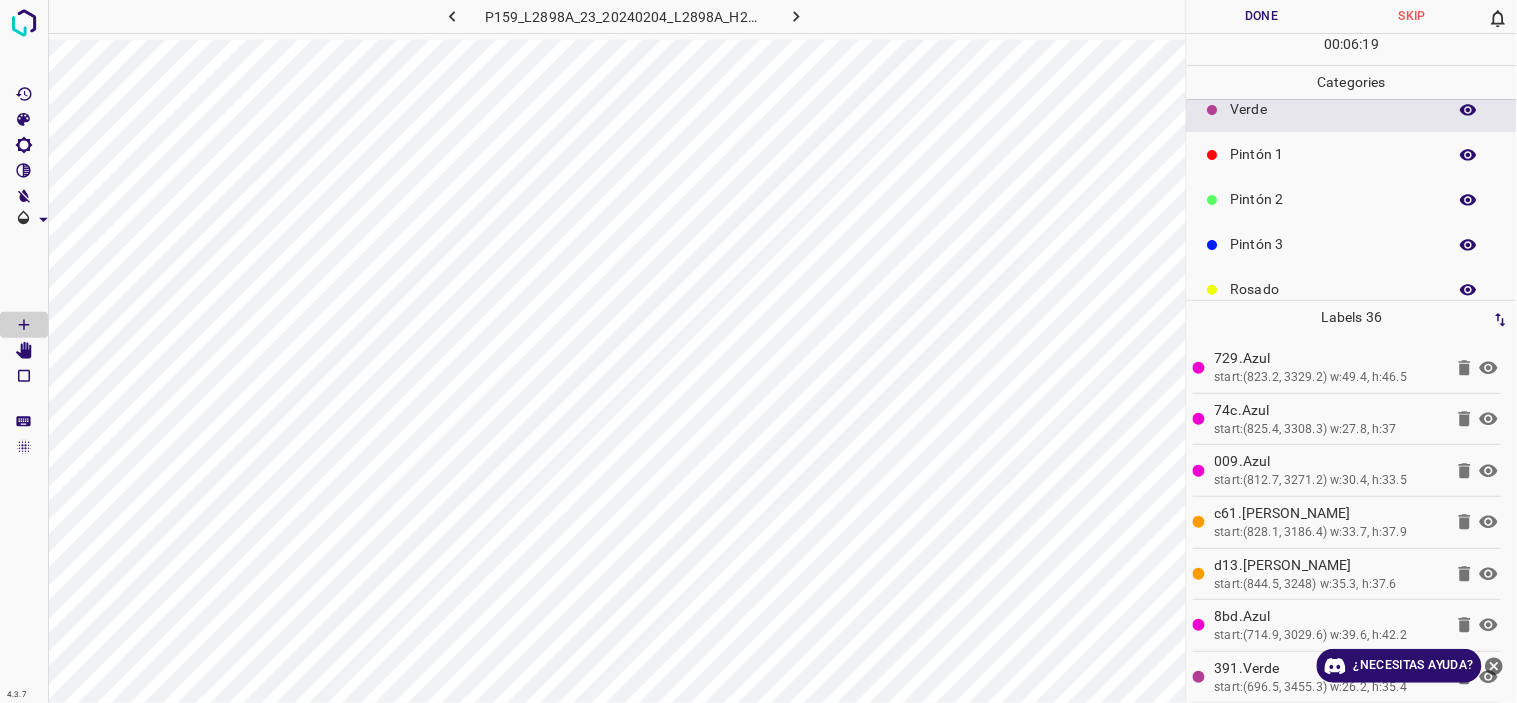 scroll, scrollTop: 175, scrollLeft: 0, axis: vertical 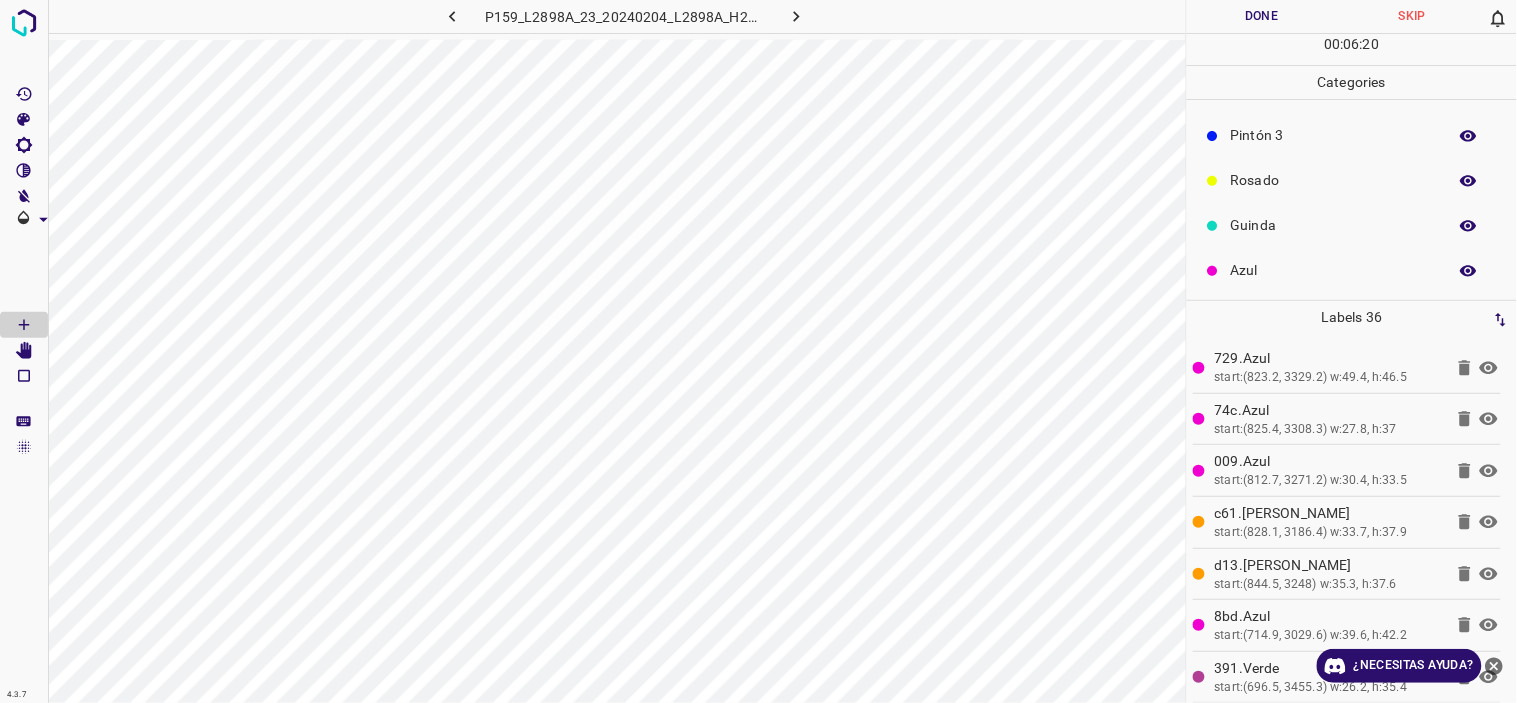 click on "Azul" at bounding box center [1334, 270] 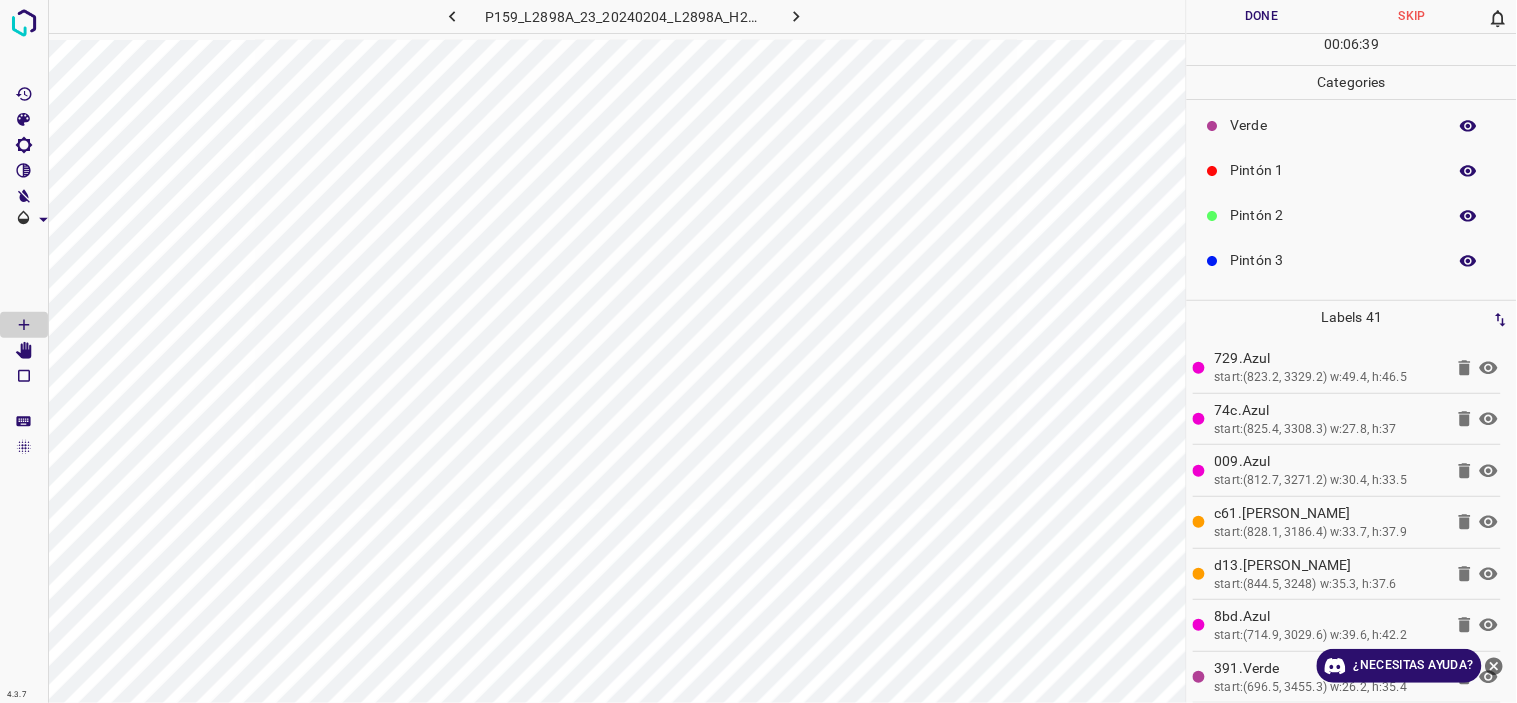 scroll, scrollTop: 0, scrollLeft: 0, axis: both 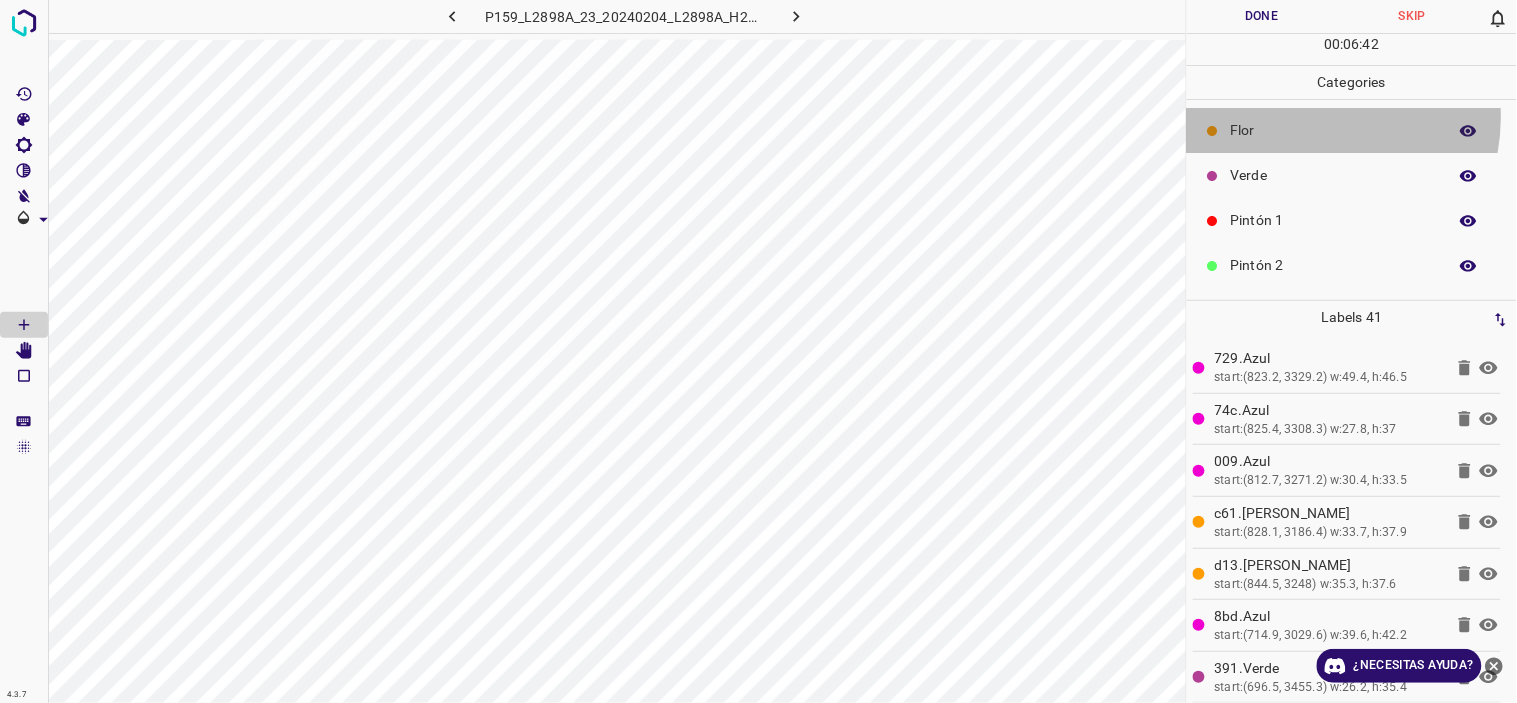 click on "Flor" at bounding box center [1352, 130] 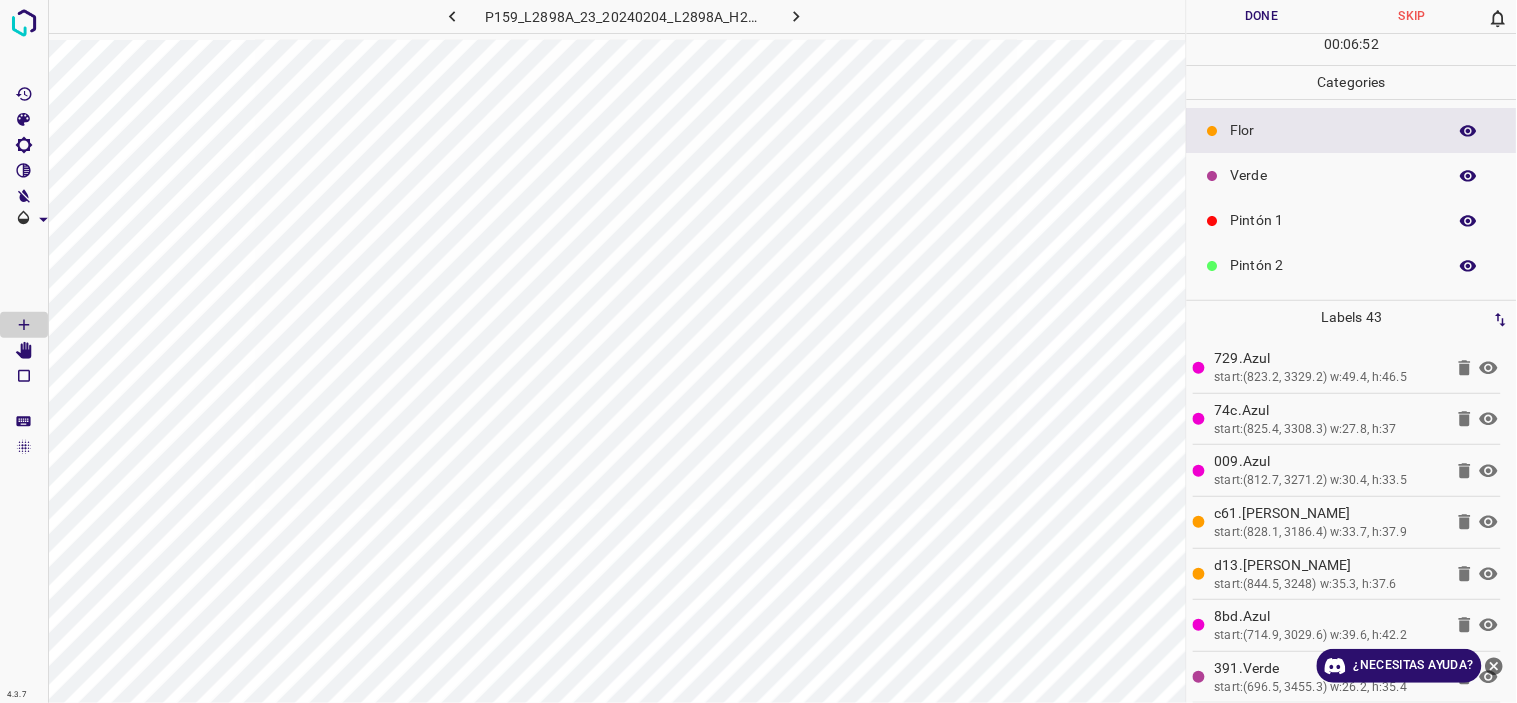 click on "Verde" at bounding box center (1334, 175) 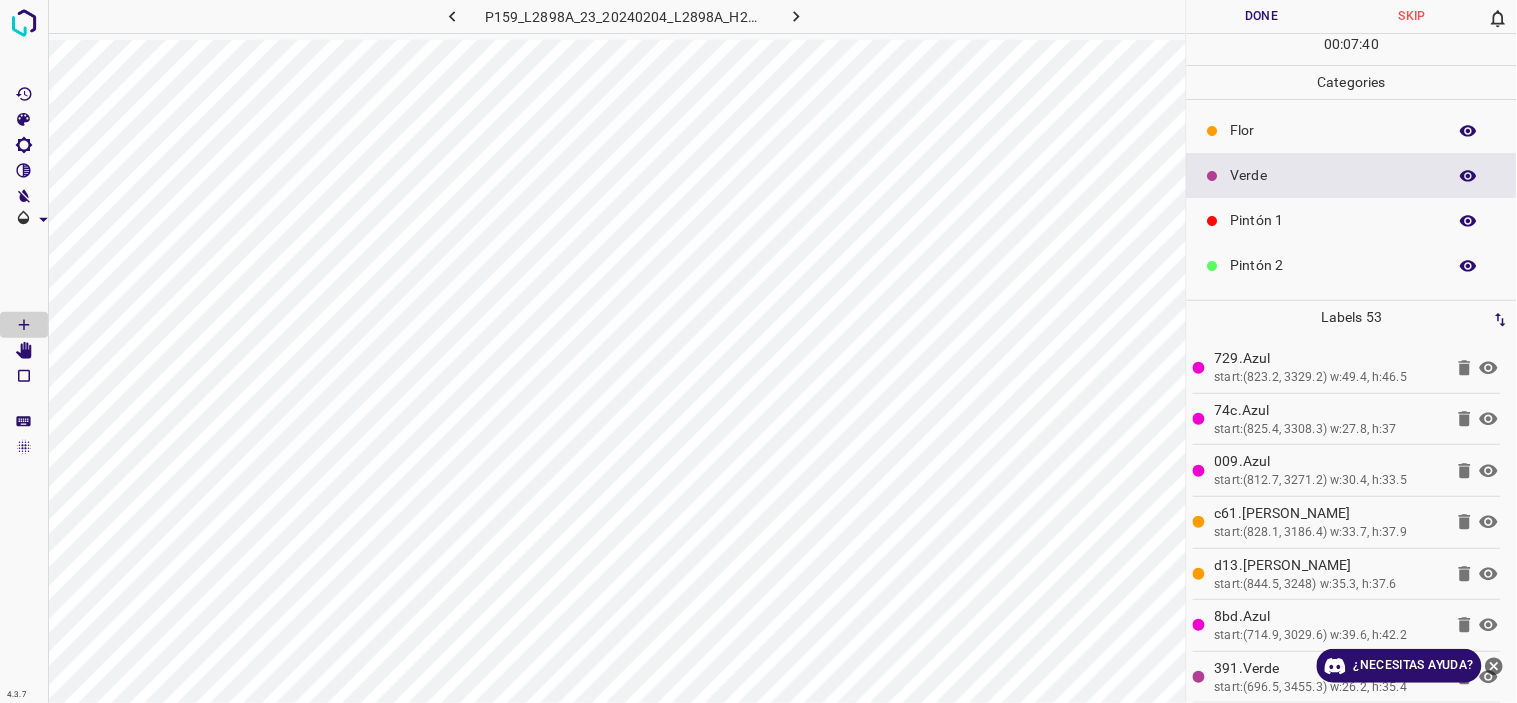 click on "Flor" at bounding box center [1334, 130] 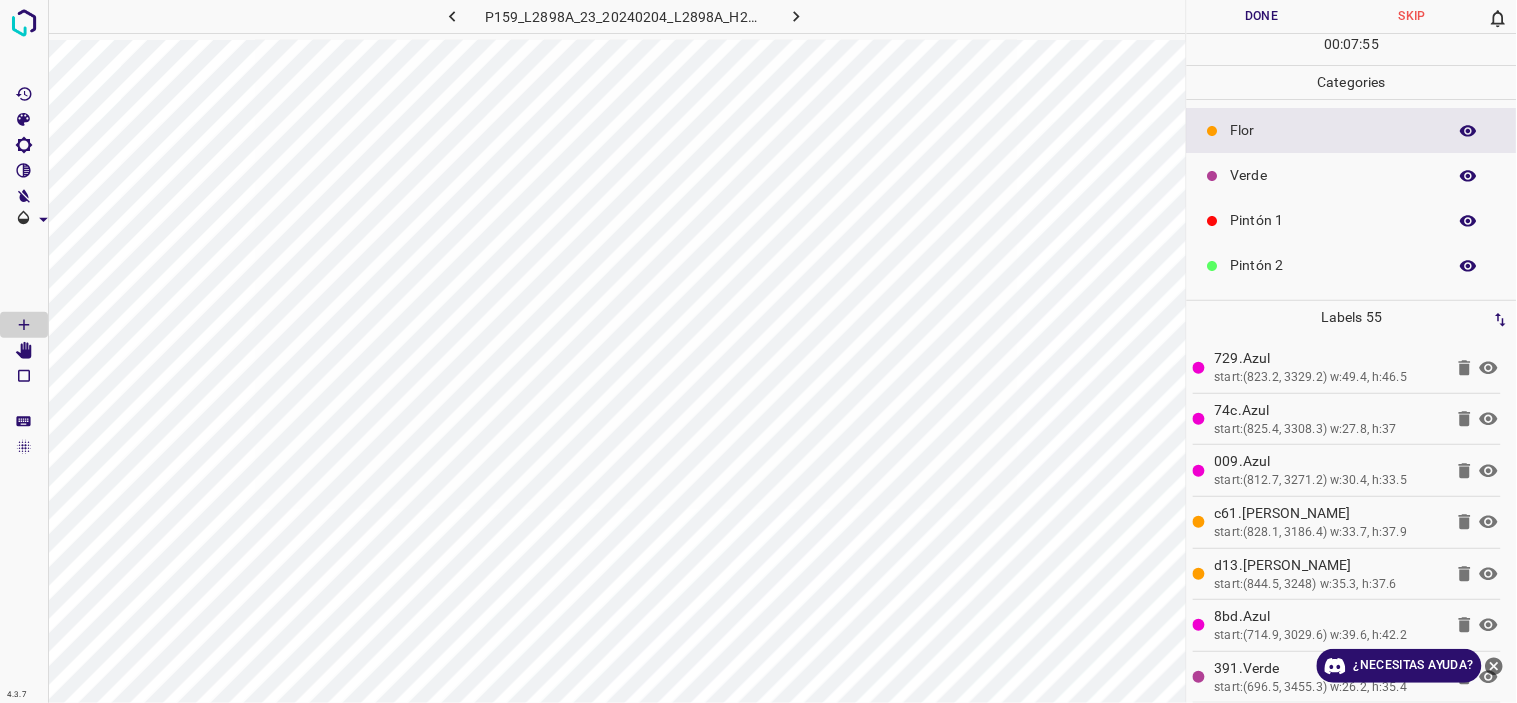 click on "Verde" at bounding box center (1334, 175) 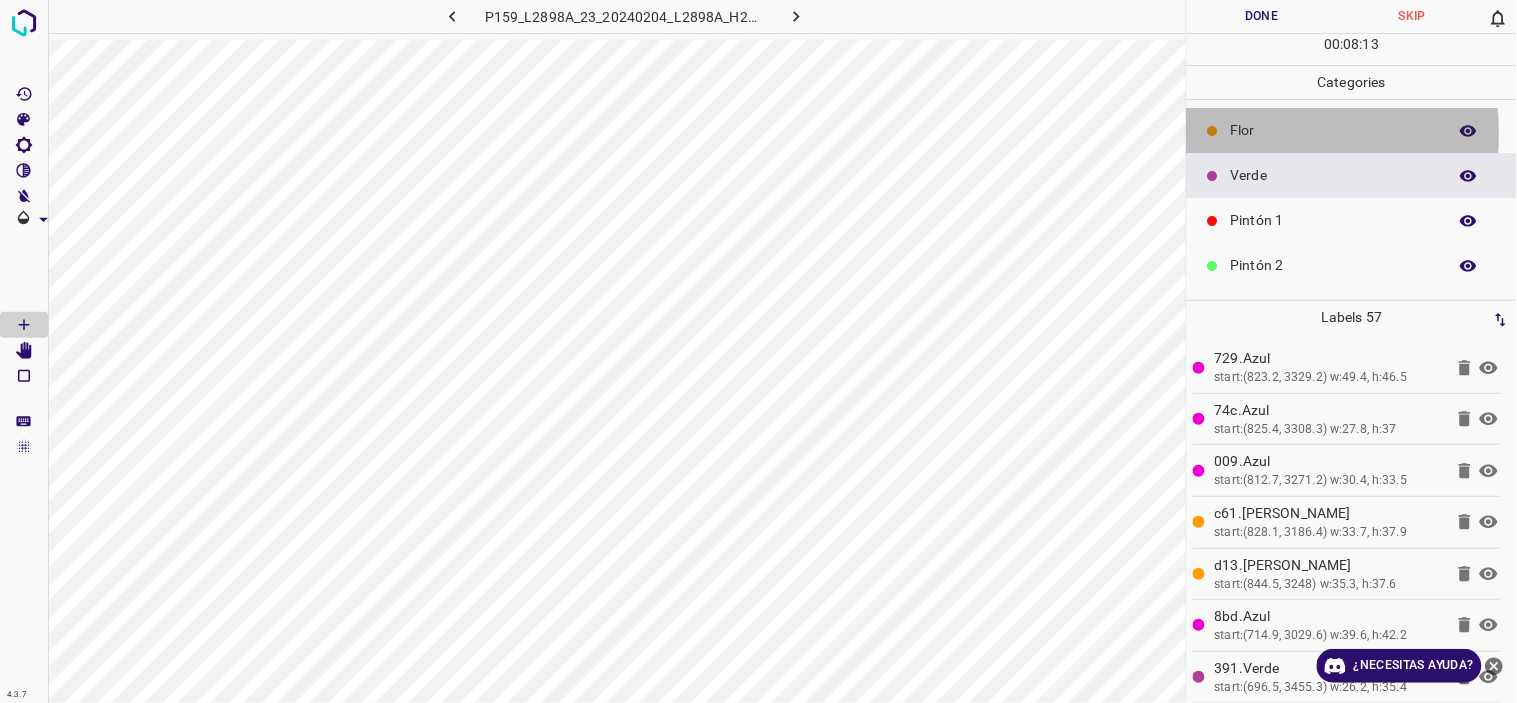 click on "Flor" at bounding box center [1352, 130] 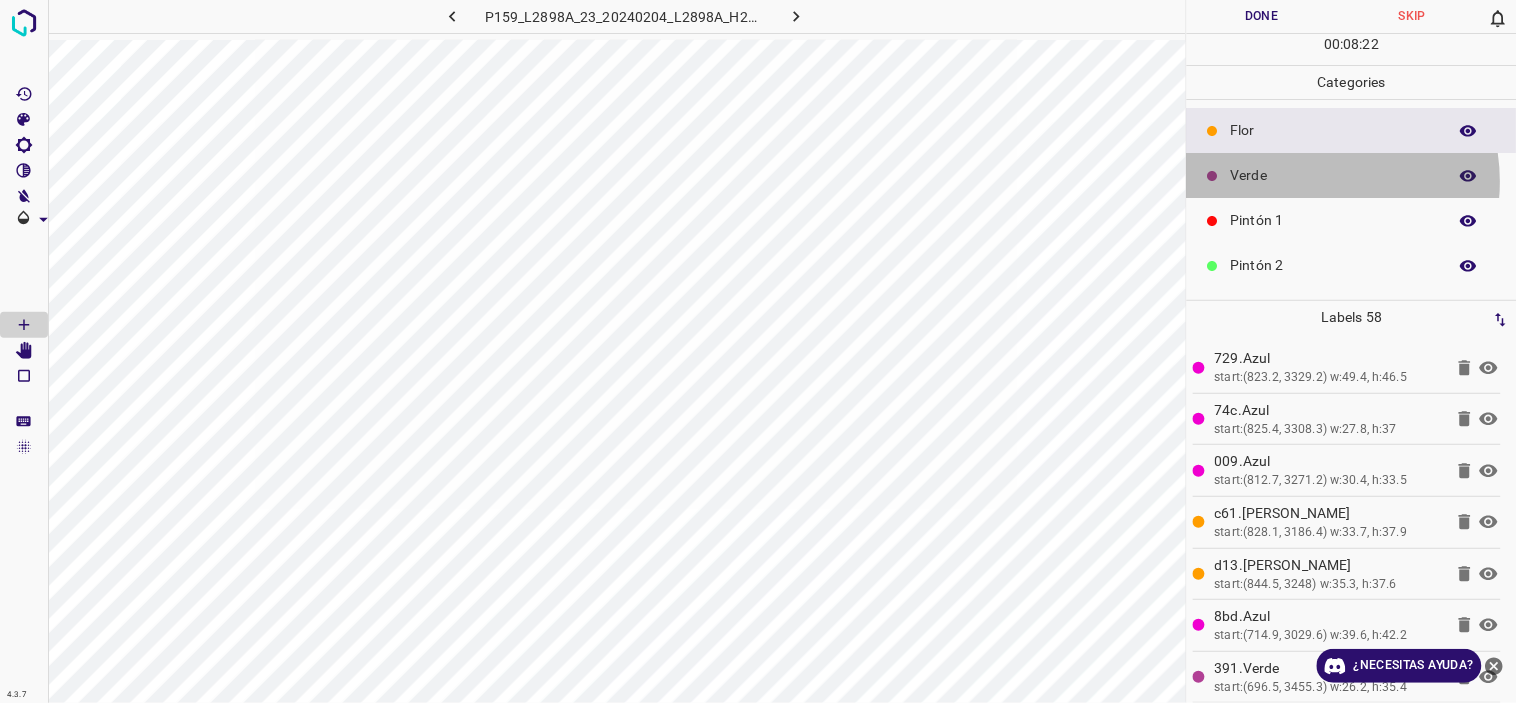 click on "Verde" at bounding box center [1334, 175] 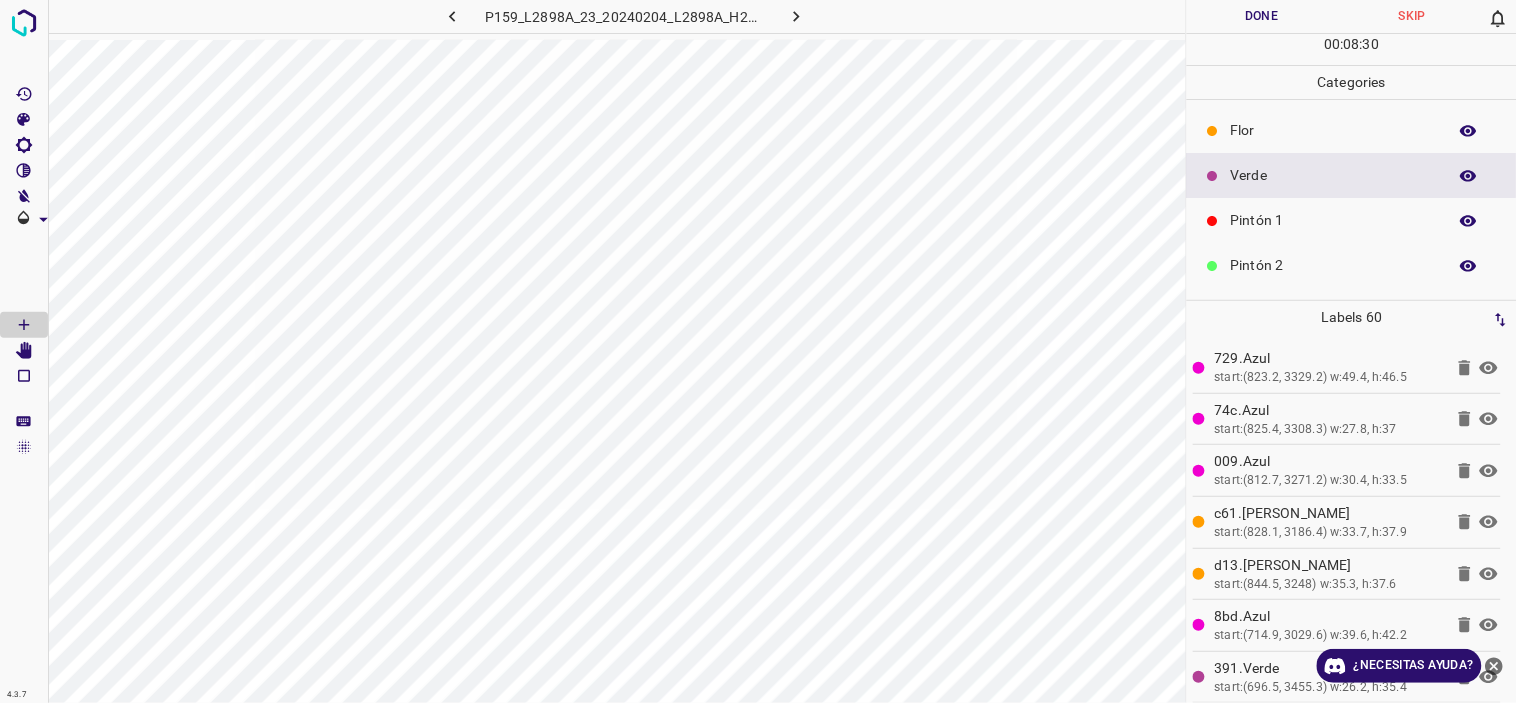 click on "[PERSON_NAME] Verde Pintón 1 Pintón 2 Pintón 3 [PERSON_NAME] Azul" at bounding box center [1352, 288] 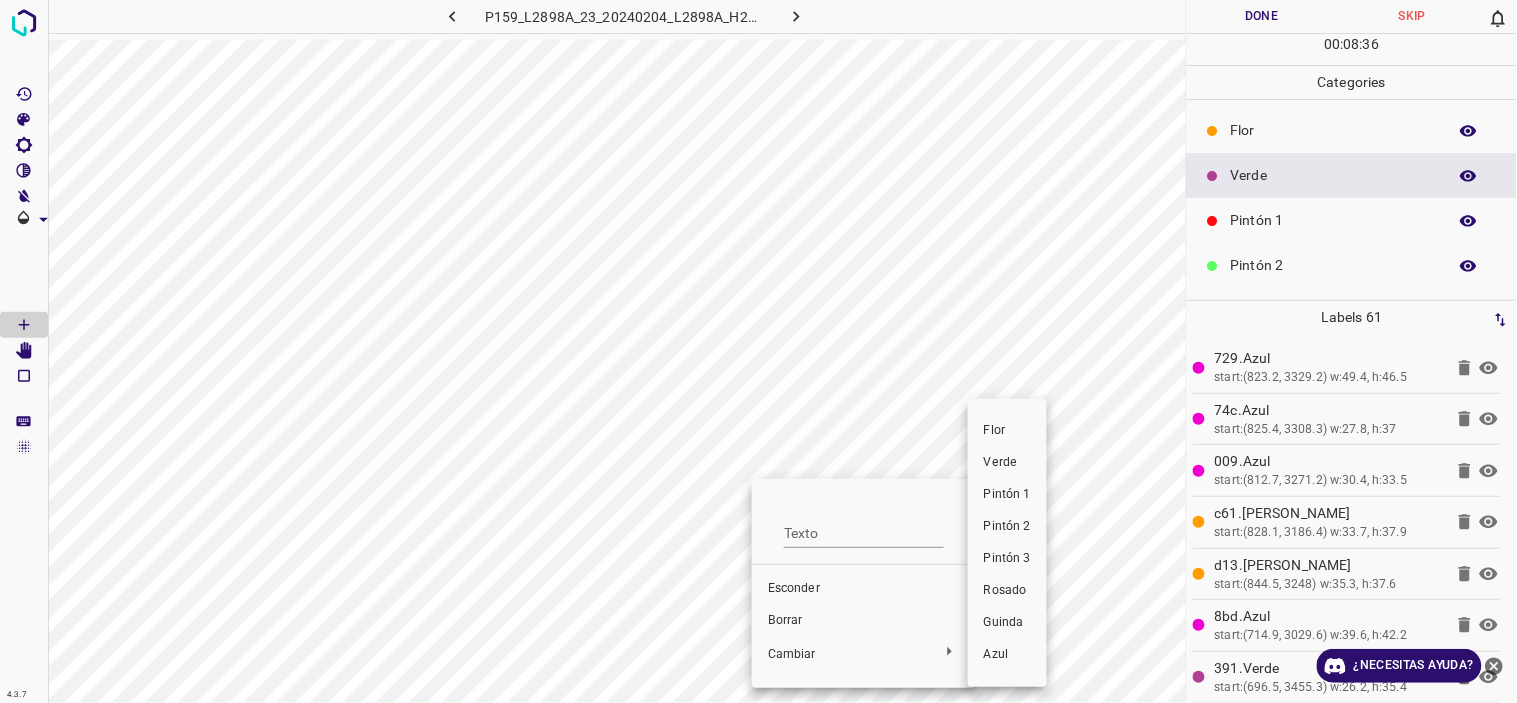click on "Flor" at bounding box center [1007, 431] 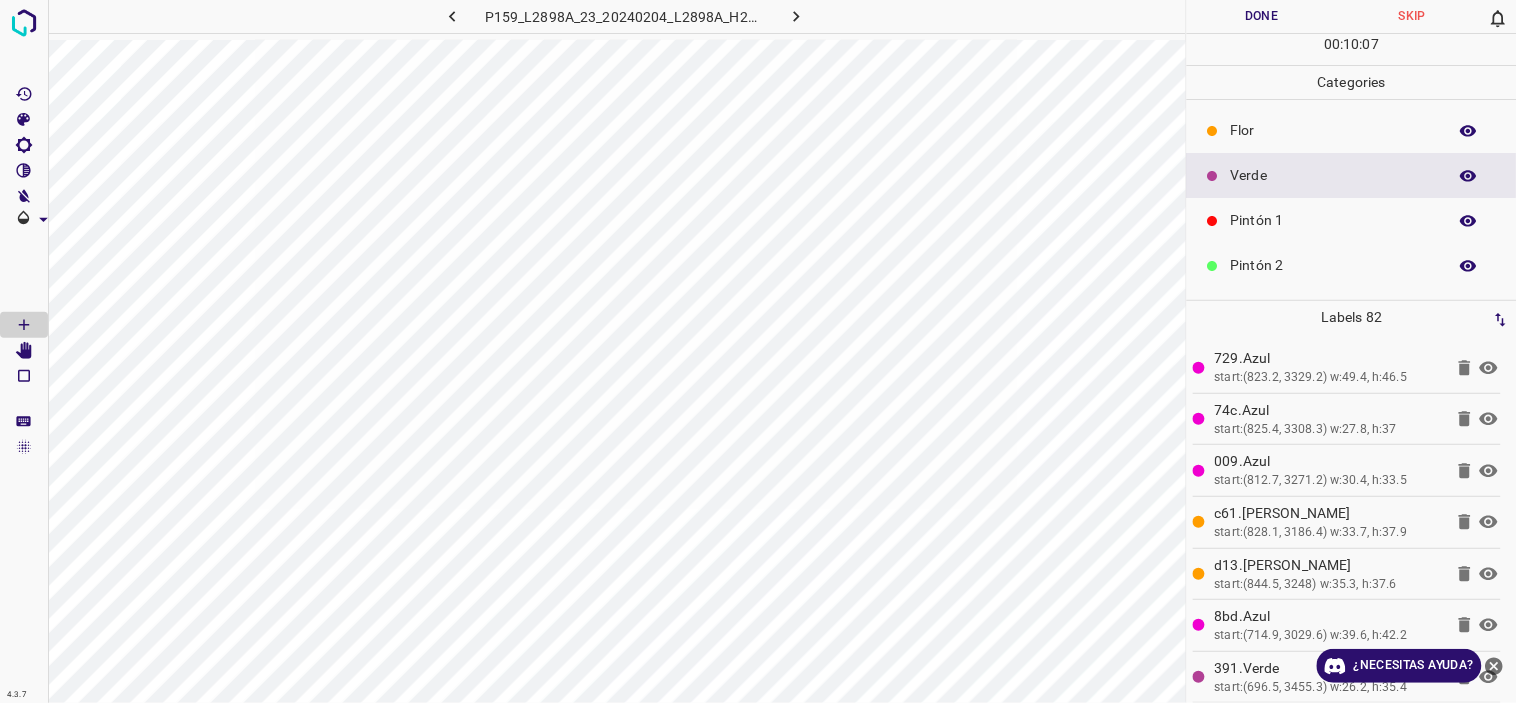 drag, startPoint x: 1265, startPoint y: 144, endPoint x: 1190, endPoint y: 251, distance: 130.66751 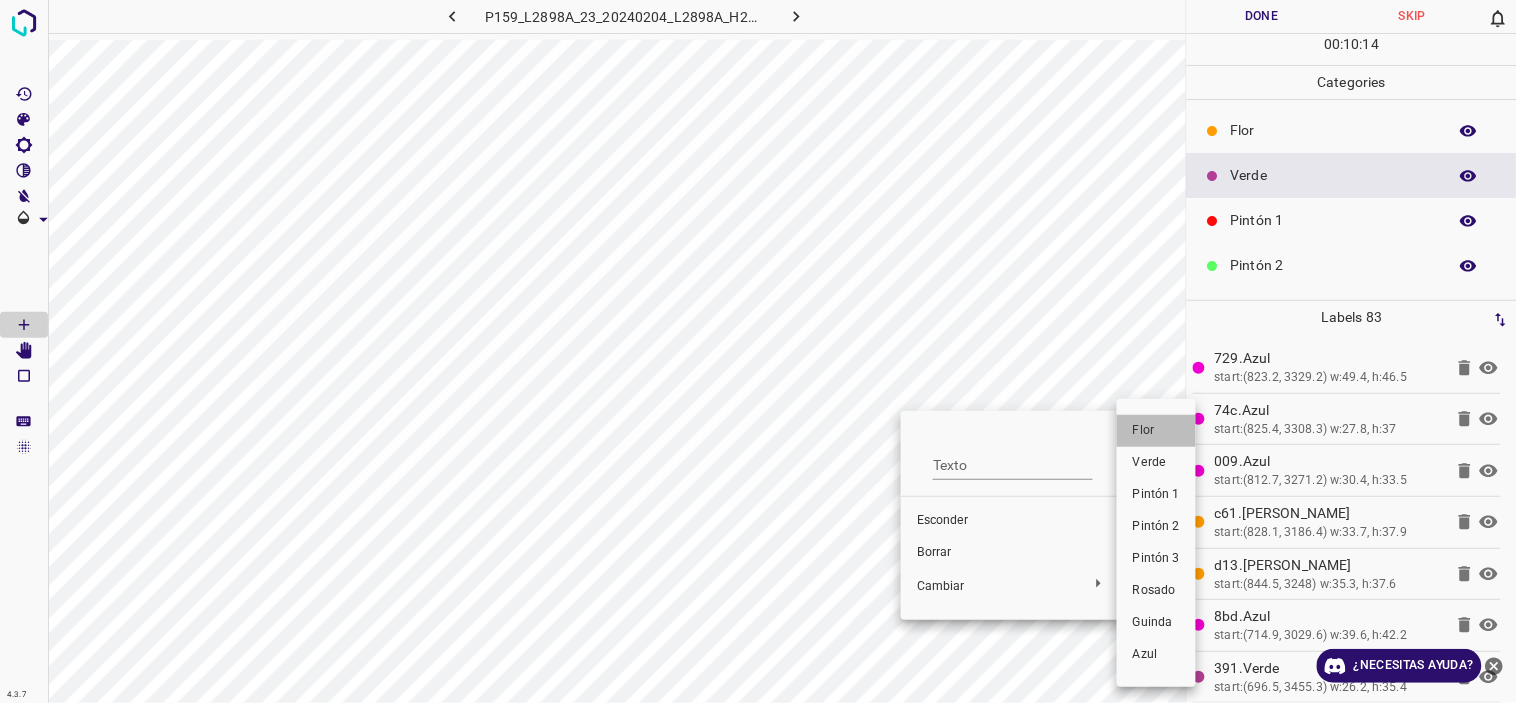 click on "Flor" at bounding box center (1156, 431) 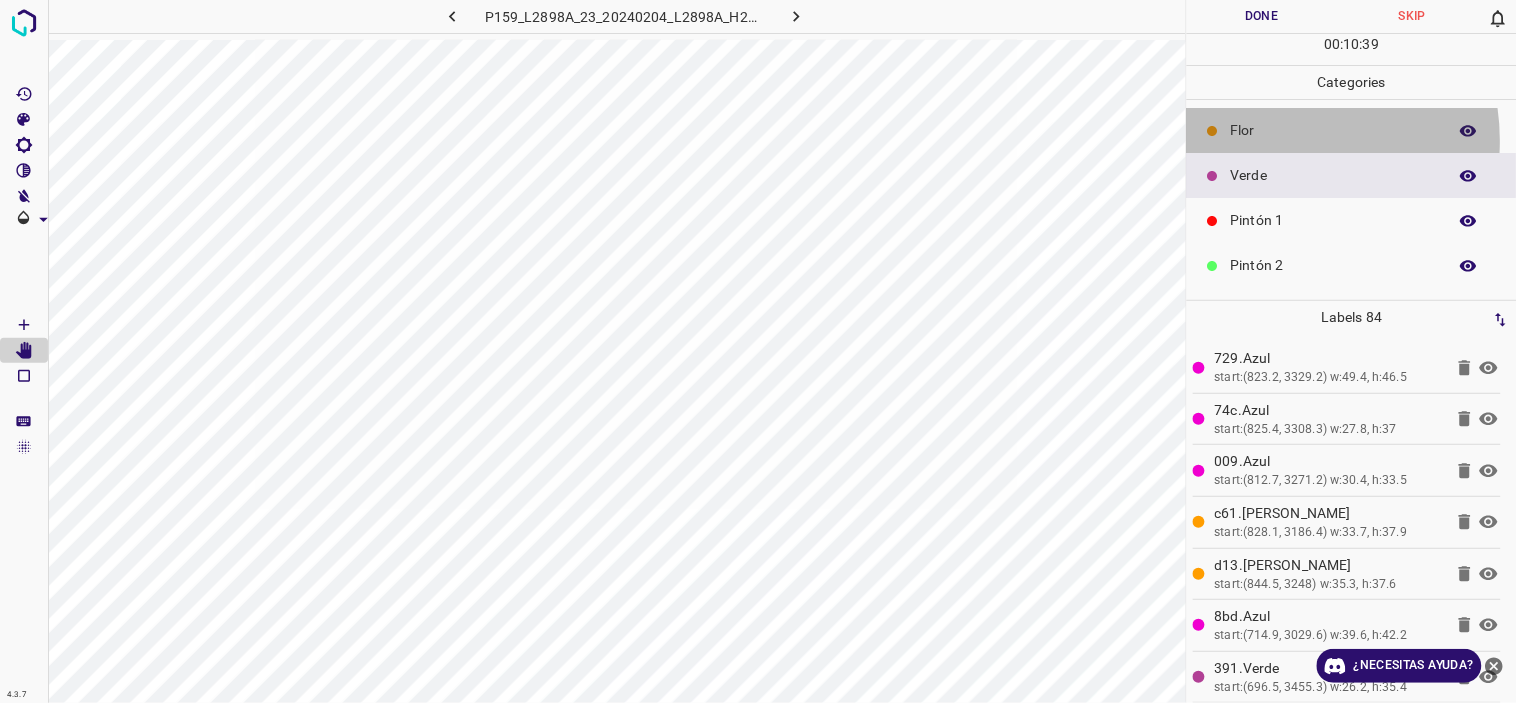 click on "Flor" at bounding box center [1334, 130] 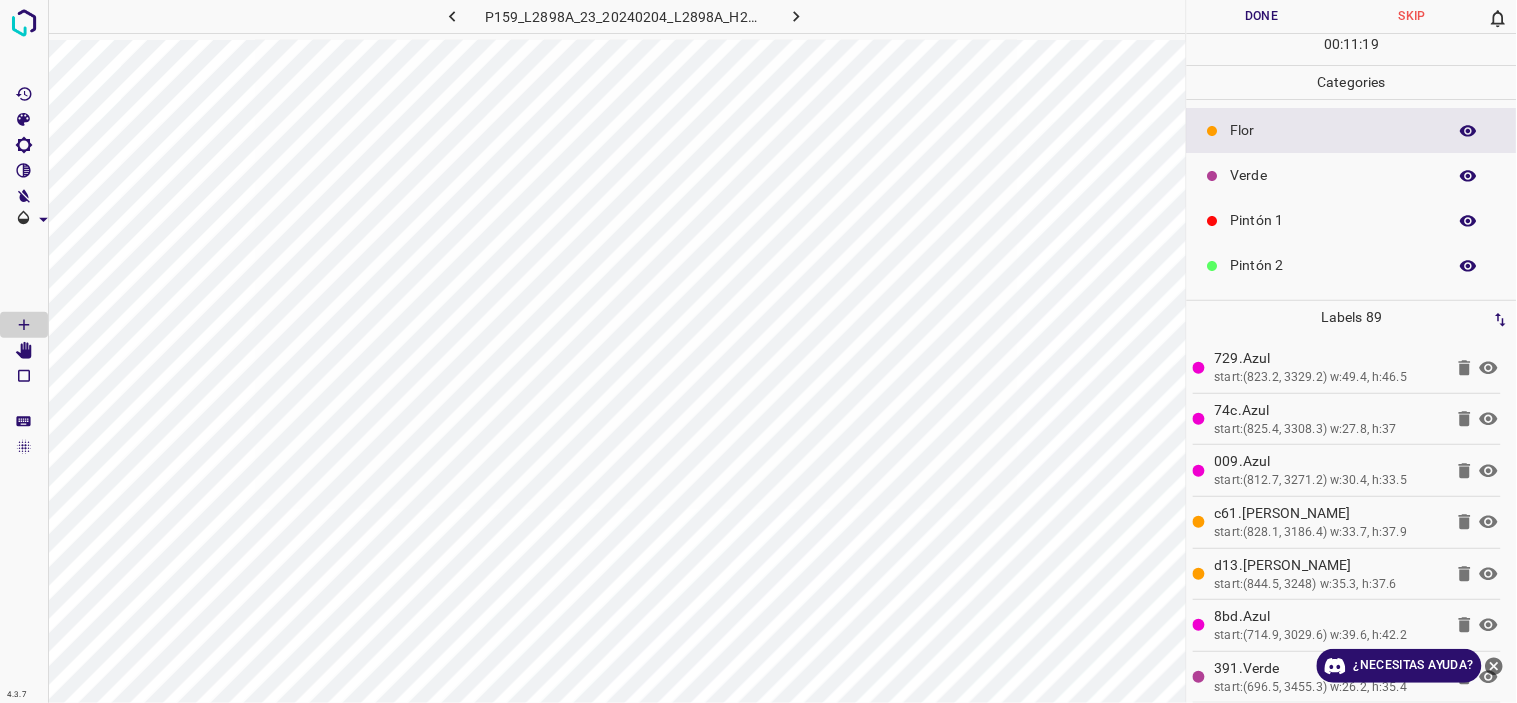 click on "Verde" at bounding box center [1334, 175] 